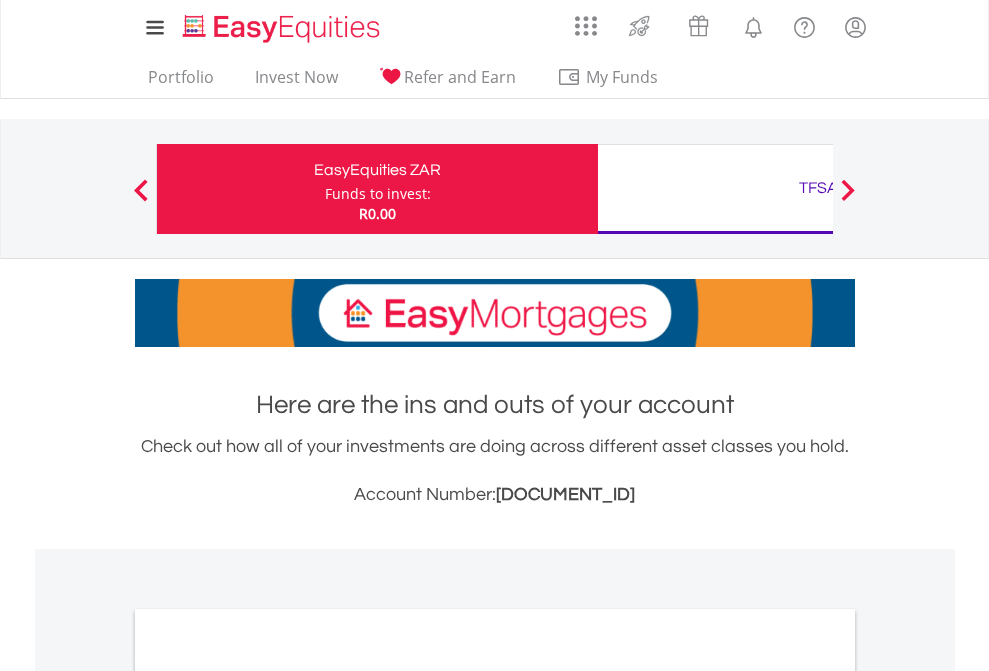 scroll, scrollTop: 0, scrollLeft: 0, axis: both 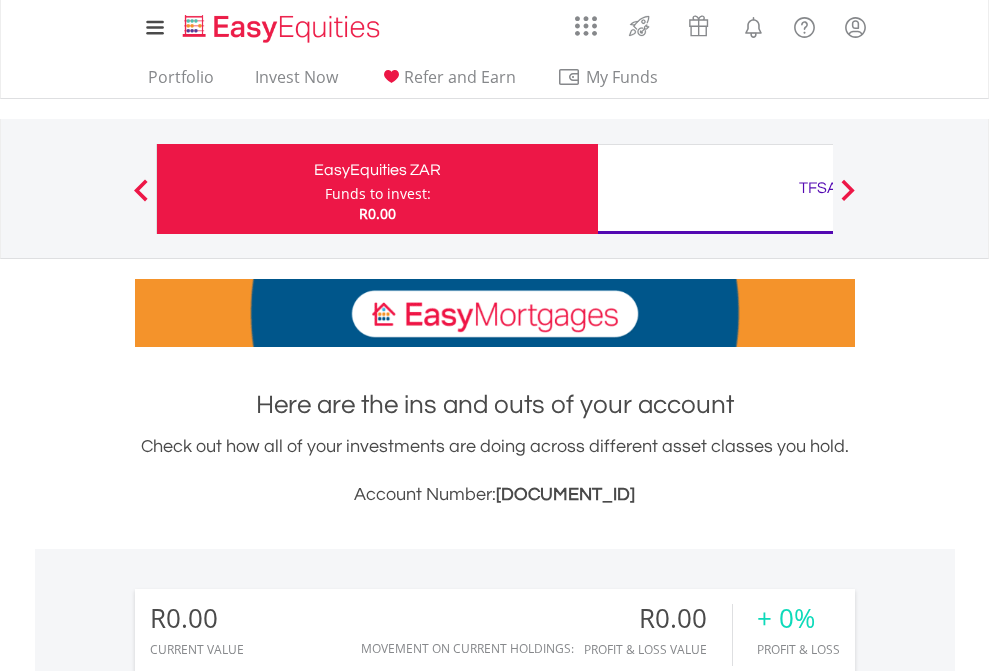 click on "Funds to invest:" at bounding box center [378, 194] 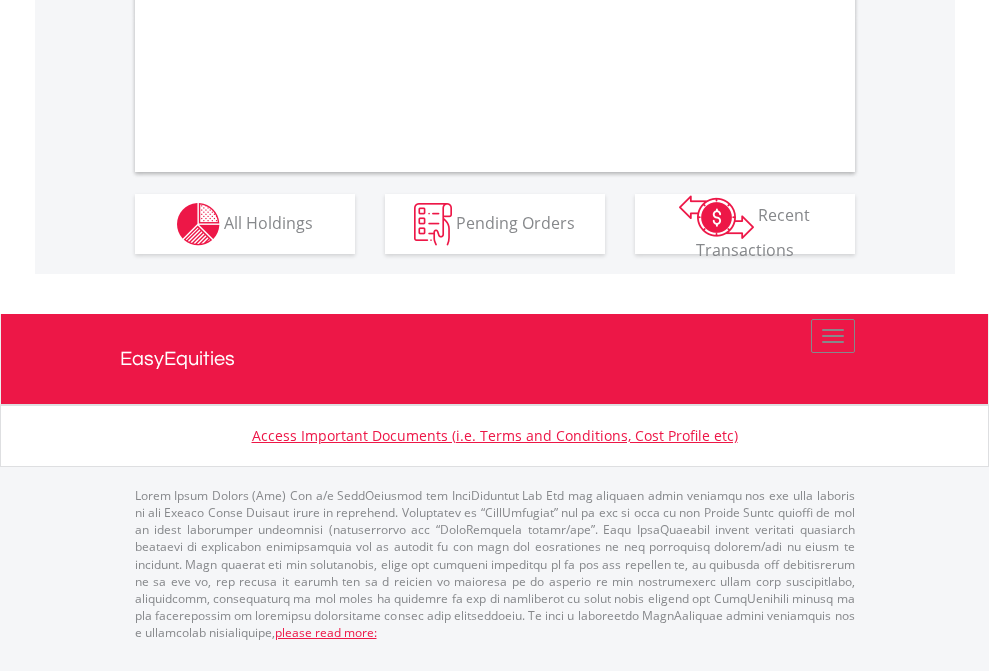 scroll, scrollTop: 0, scrollLeft: 0, axis: both 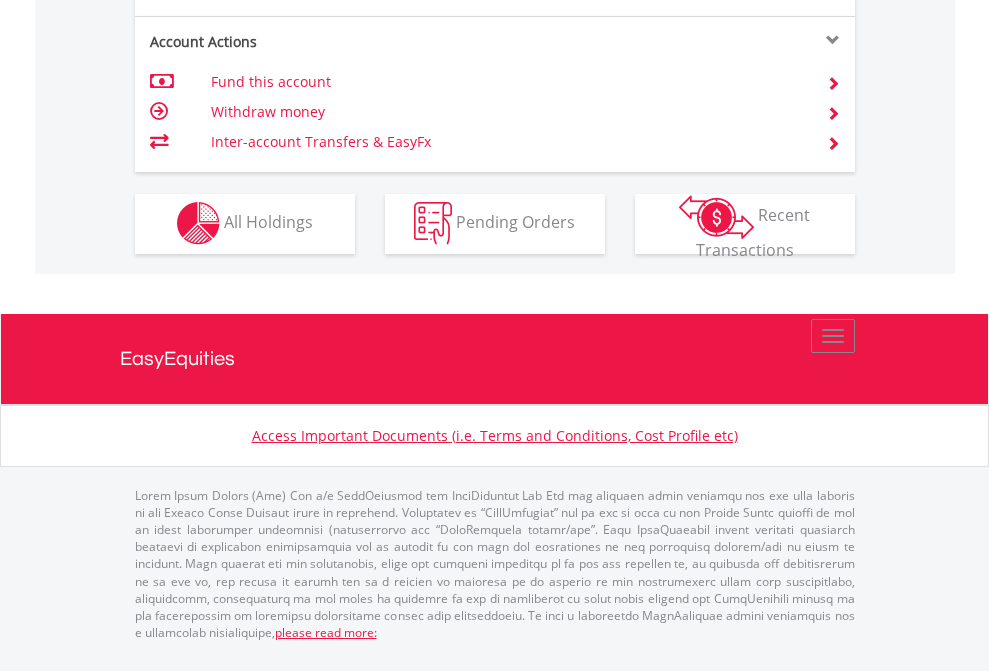 click on "Investment types" at bounding box center [706, -353] 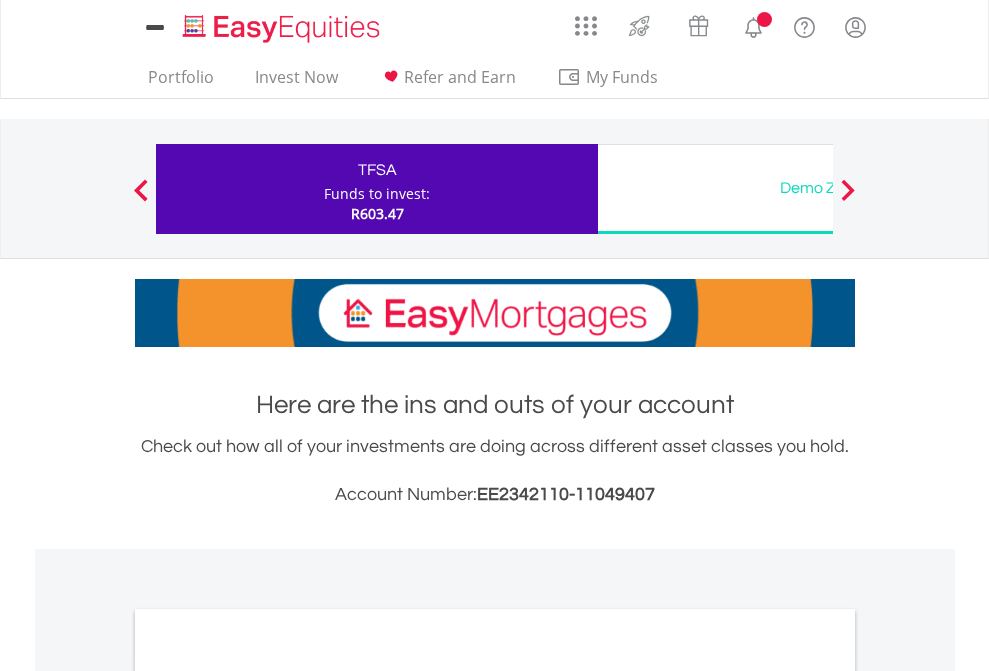 scroll, scrollTop: 0, scrollLeft: 0, axis: both 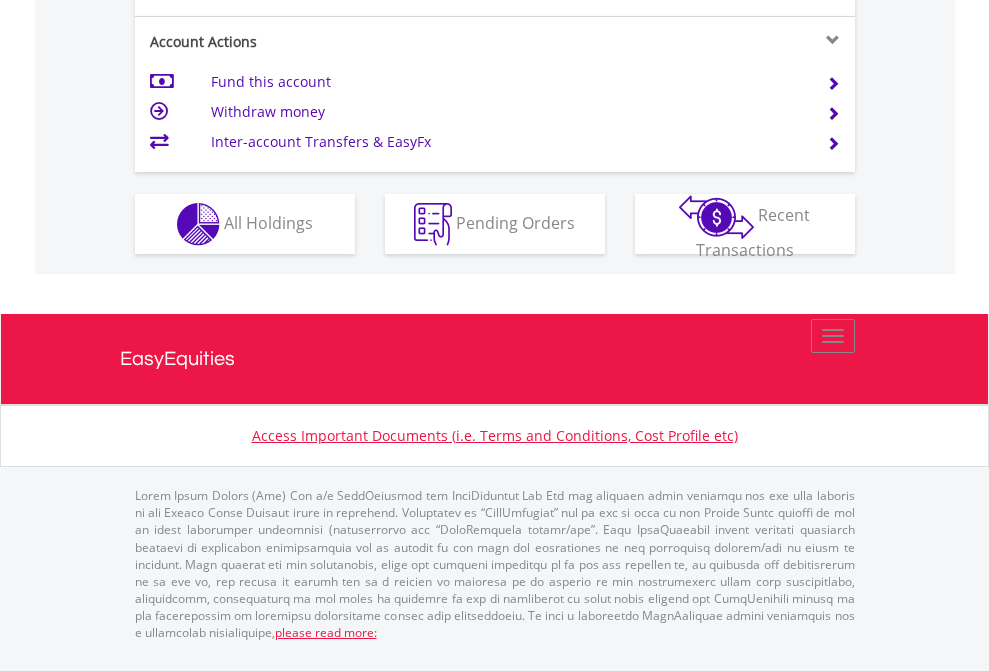 click on "Investment types" at bounding box center (706, -337) 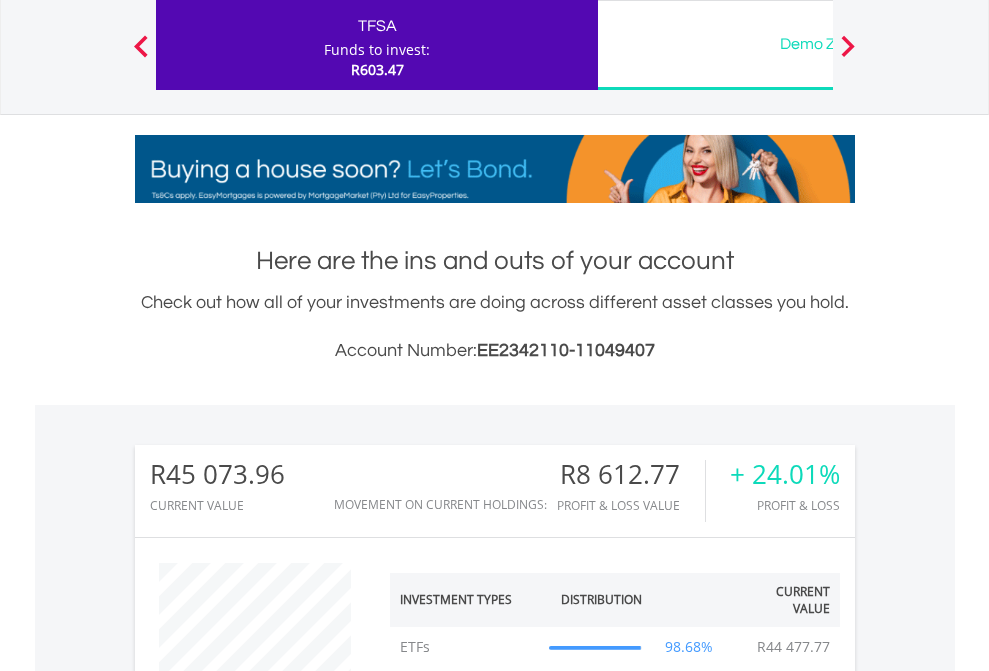 click on "All Holdings" at bounding box center (268, 1402) 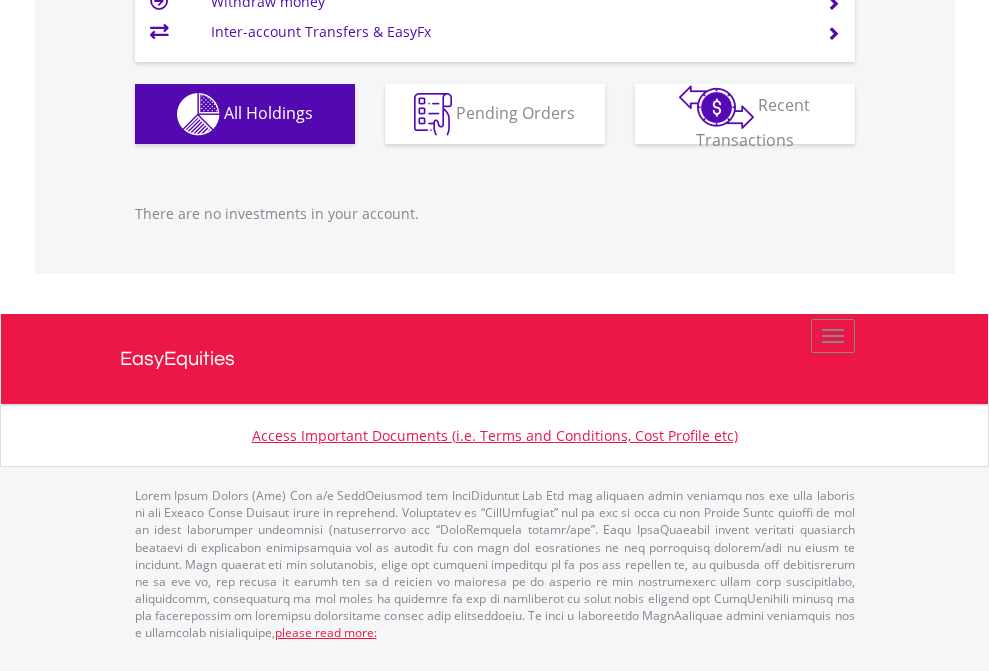 scroll, scrollTop: 2067, scrollLeft: 0, axis: vertical 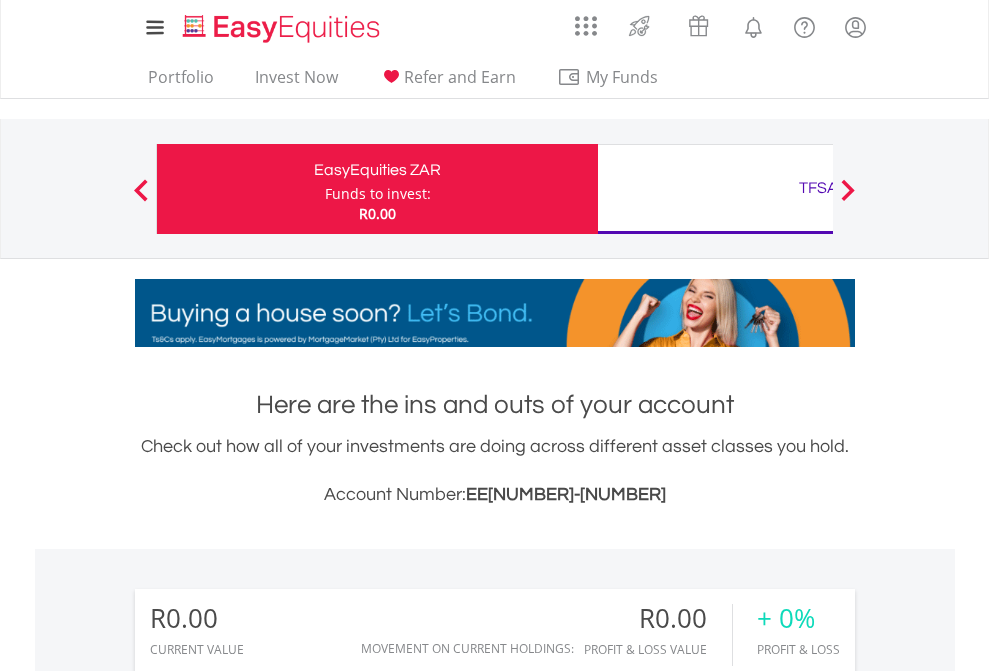 click on "TFSA" at bounding box center [818, 188] 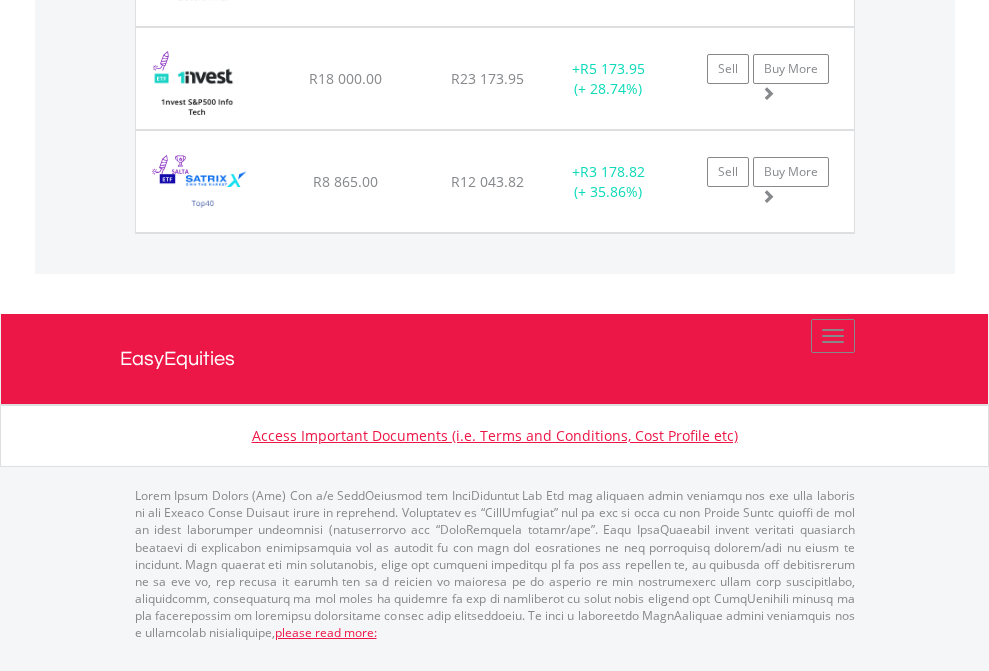 scroll, scrollTop: 2305, scrollLeft: 0, axis: vertical 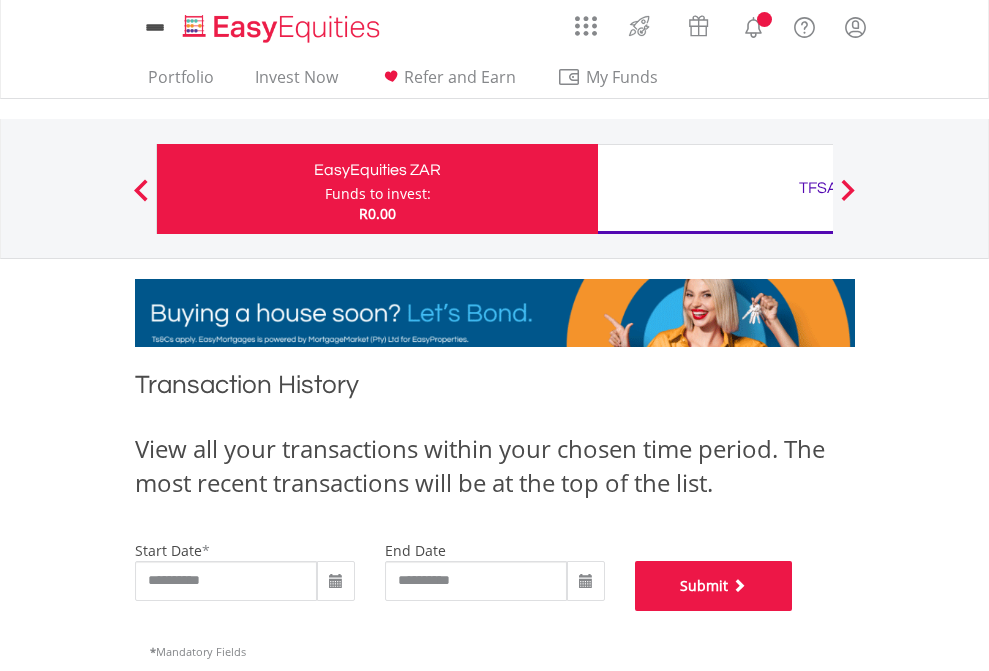 click on "Submit" at bounding box center [714, 586] 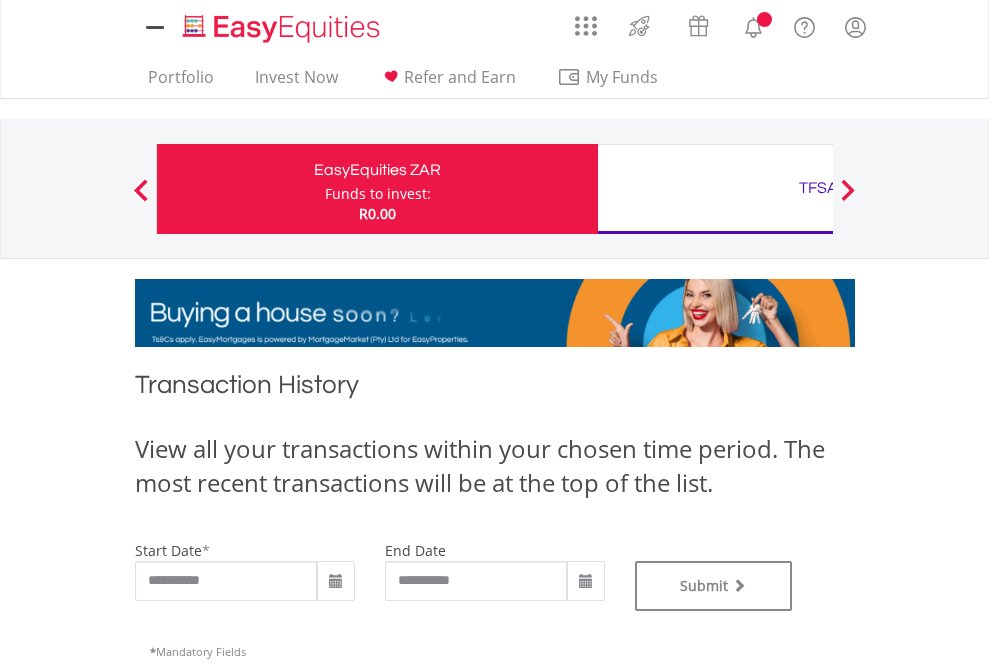 scroll, scrollTop: 0, scrollLeft: 0, axis: both 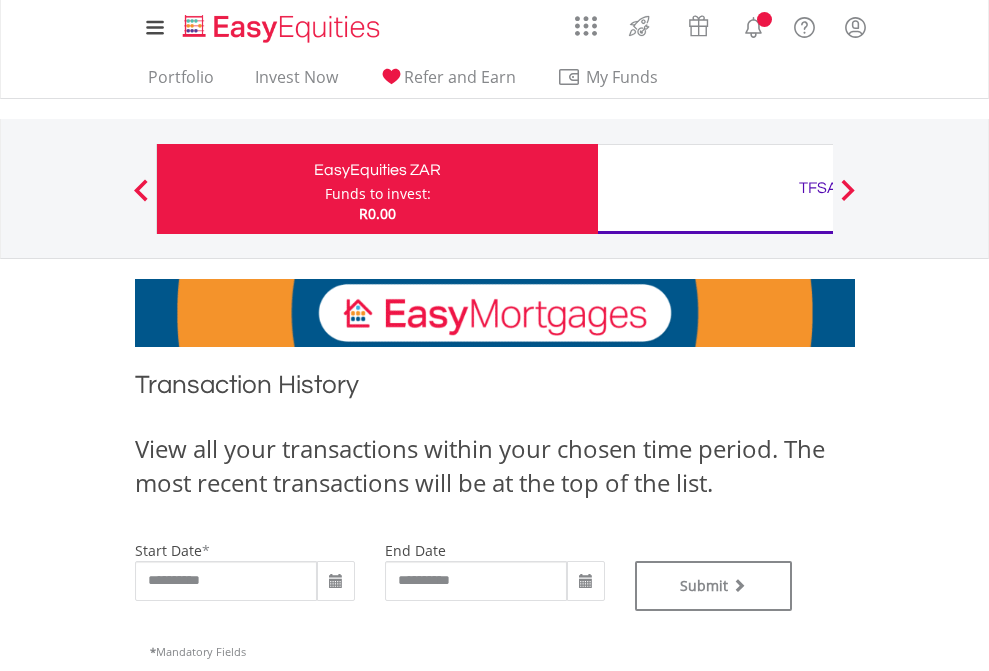 click on "TFSA" at bounding box center [818, 188] 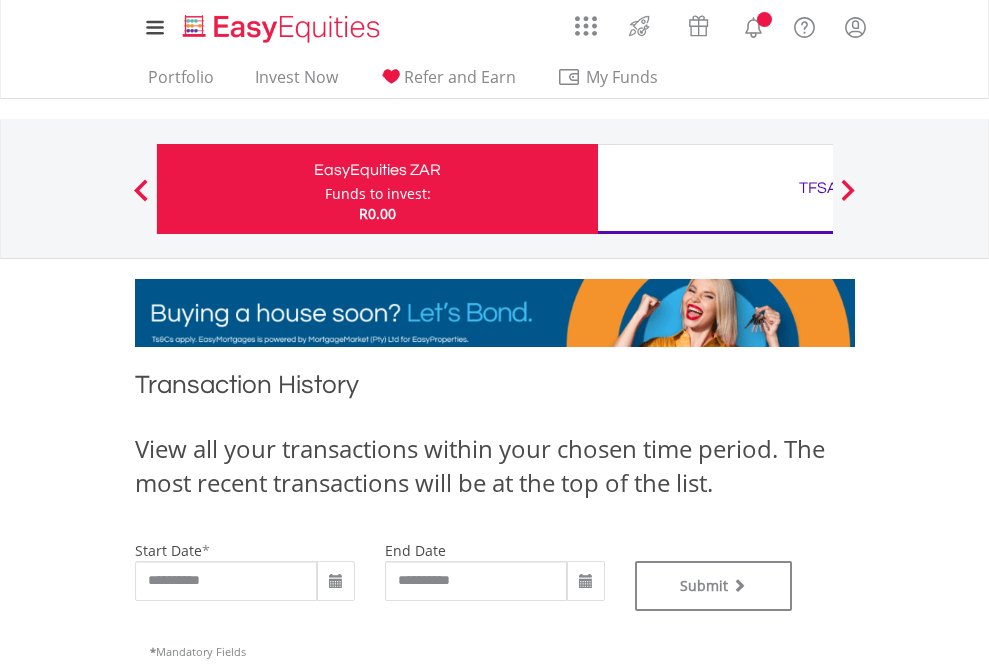 type on "**********" 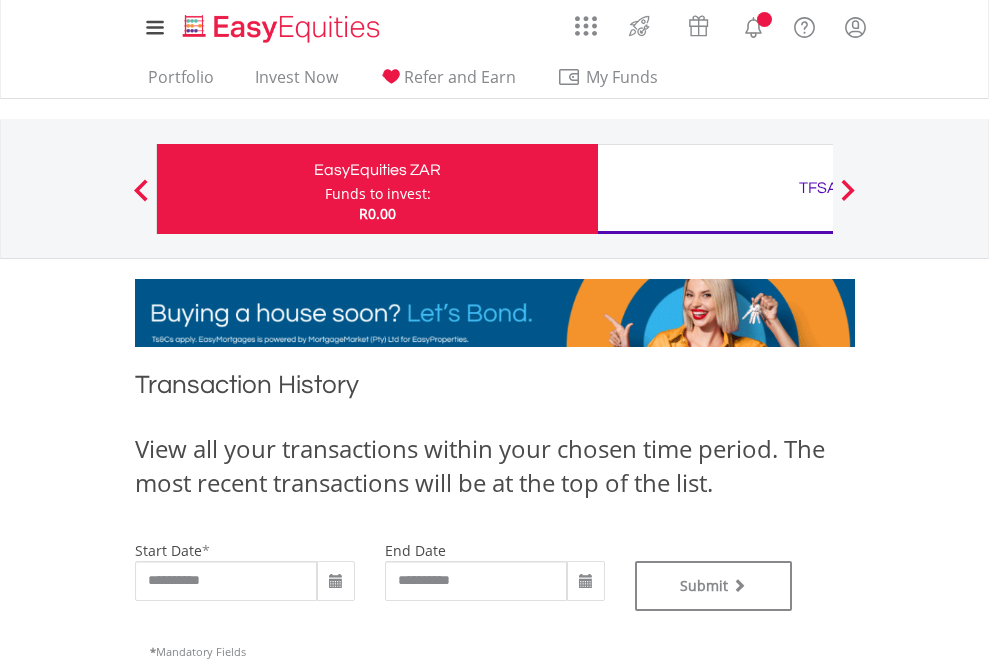type on "**********" 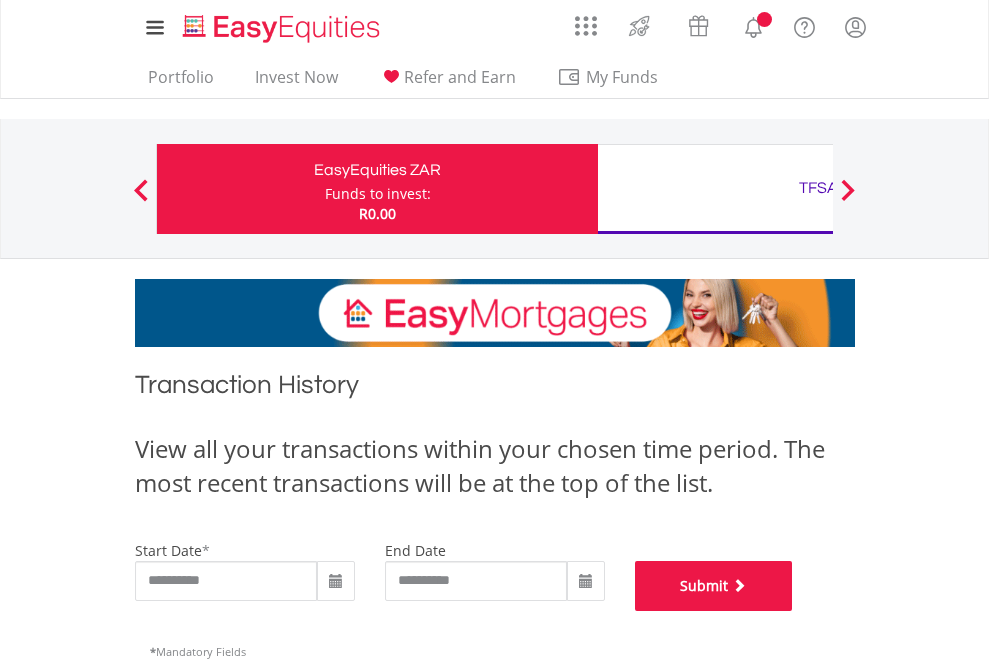 click on "Submit" at bounding box center (714, 586) 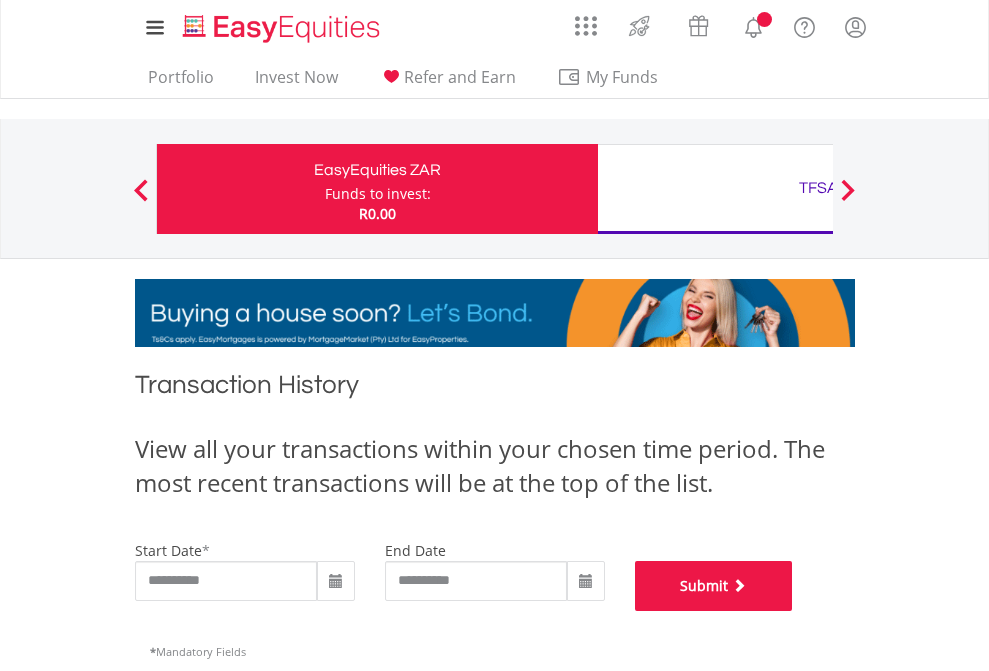 scroll, scrollTop: 811, scrollLeft: 0, axis: vertical 